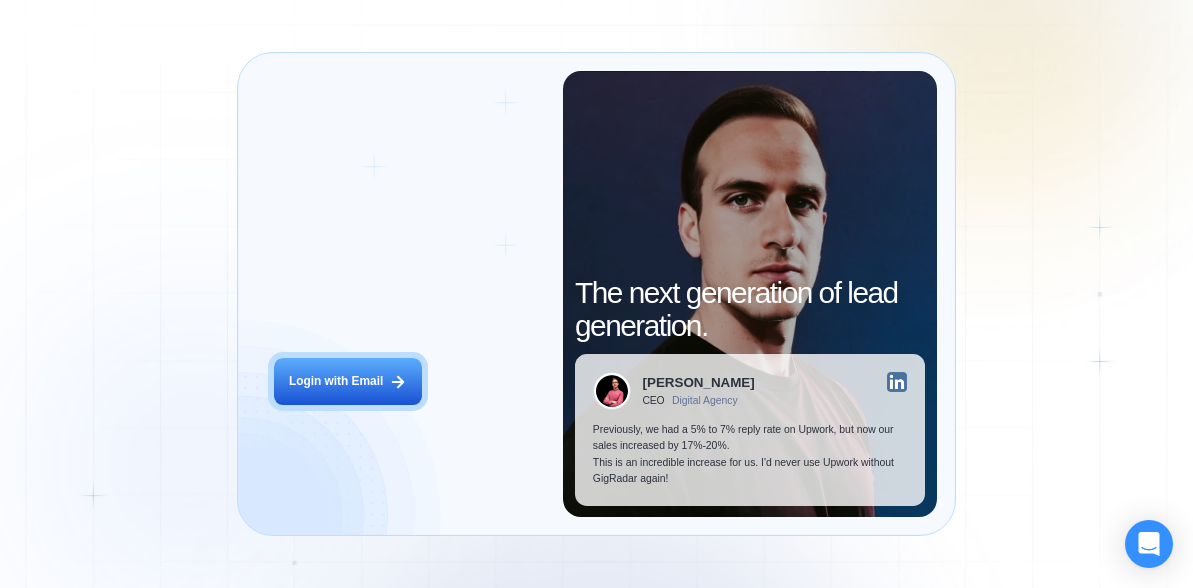 scroll, scrollTop: 0, scrollLeft: 0, axis: both 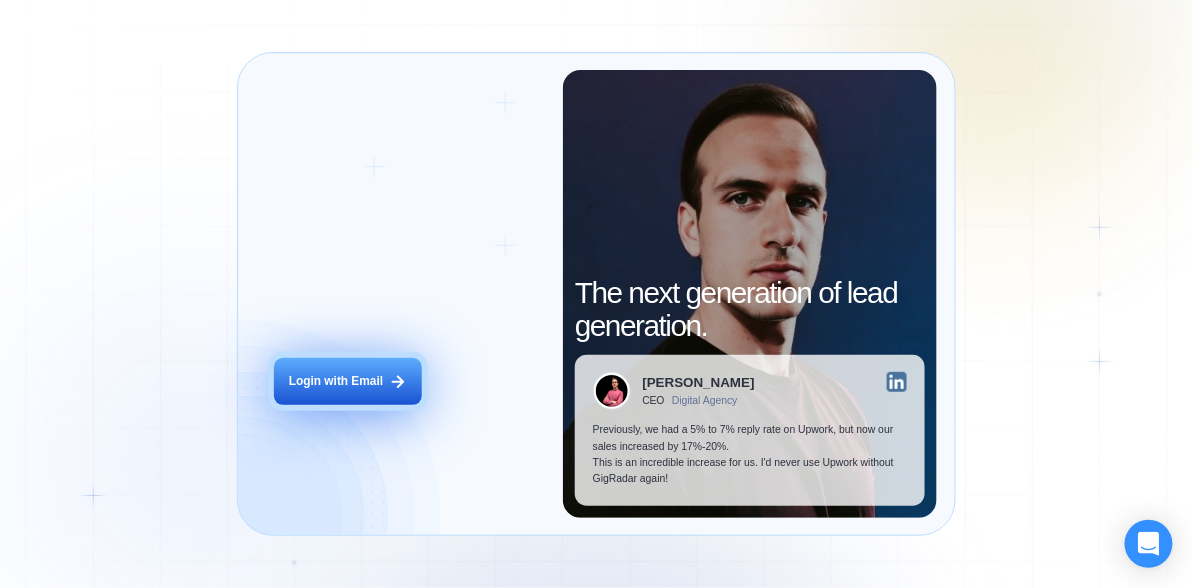 click on "Login with Email" at bounding box center (336, 381) 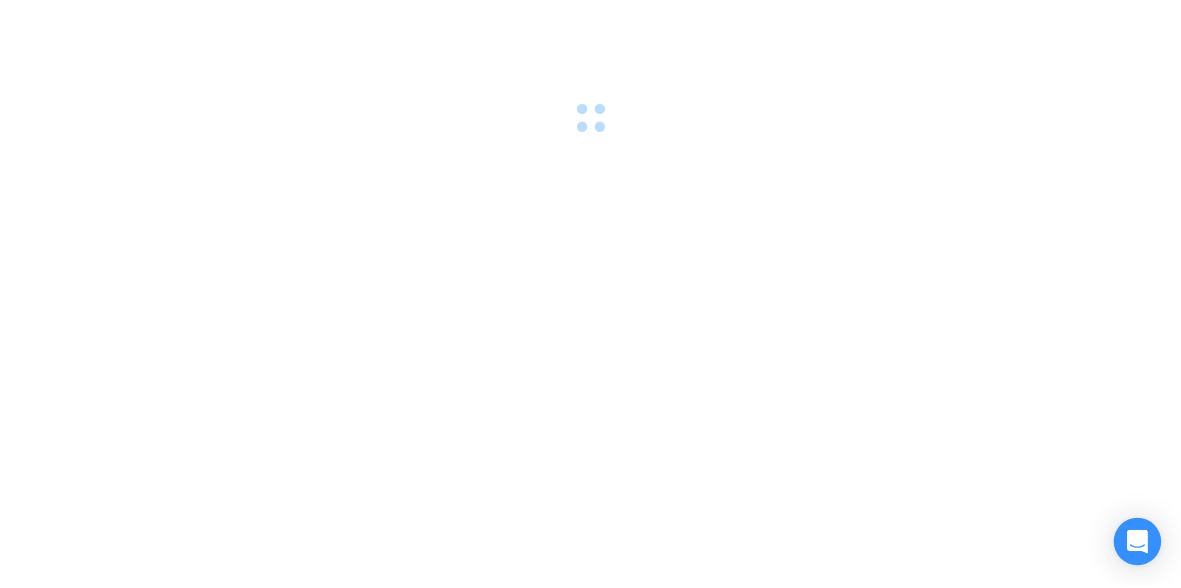 scroll, scrollTop: 0, scrollLeft: 0, axis: both 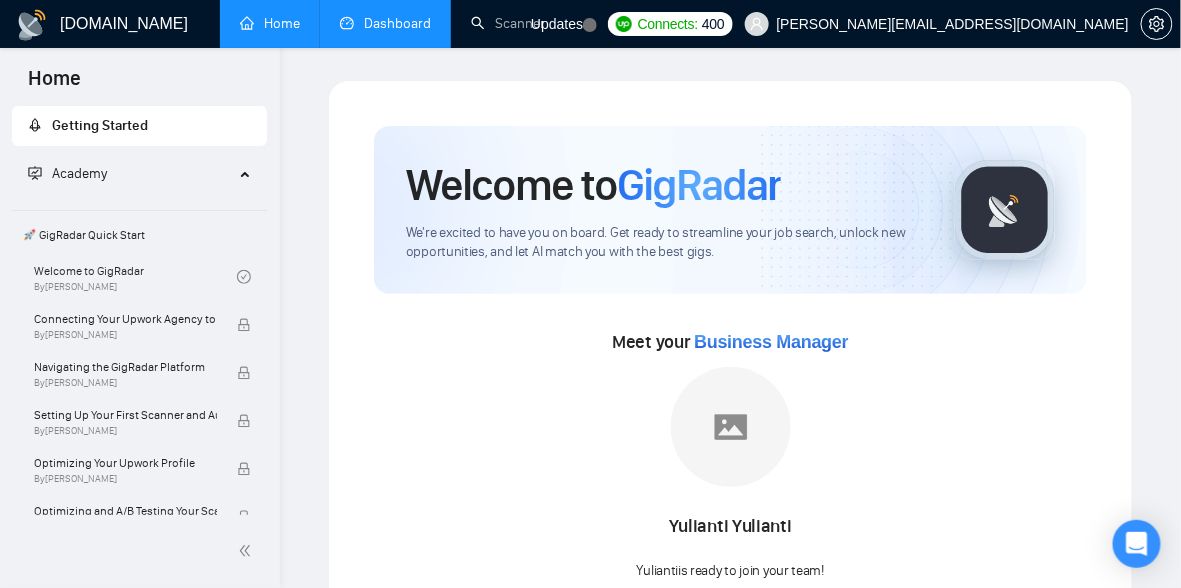 click on "Dashboard" at bounding box center [385, 23] 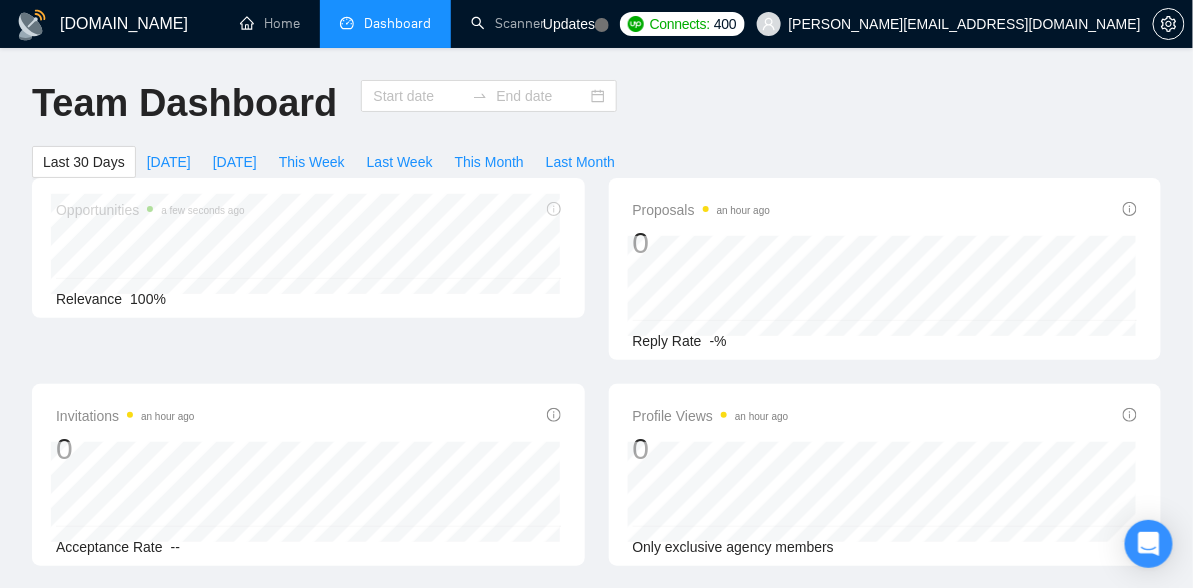 type on "[DATE]" 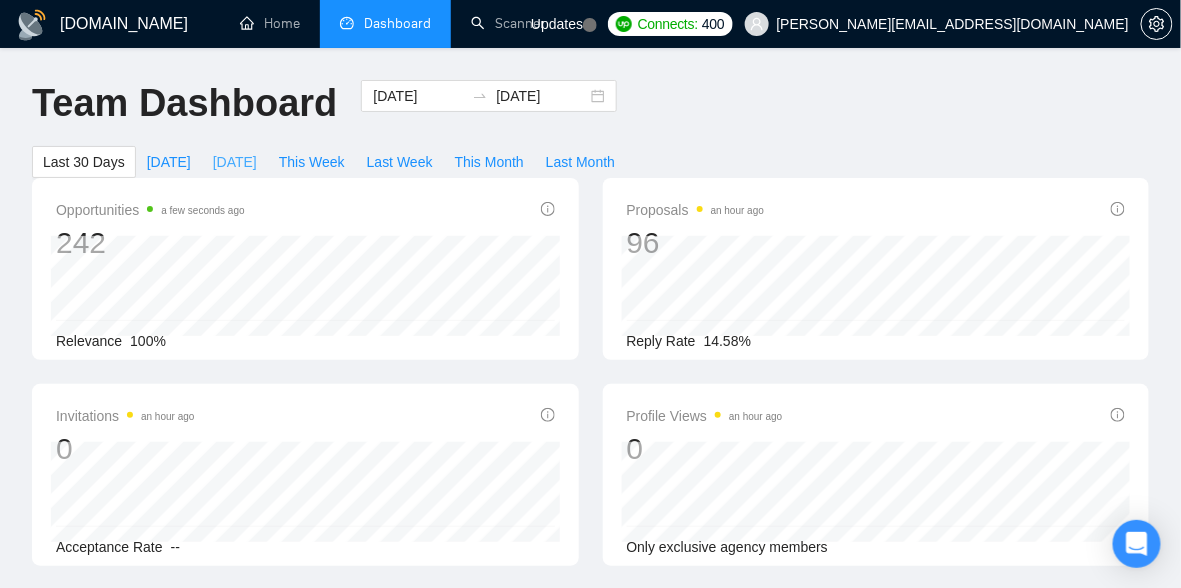 click on "Yesterday" at bounding box center [235, 162] 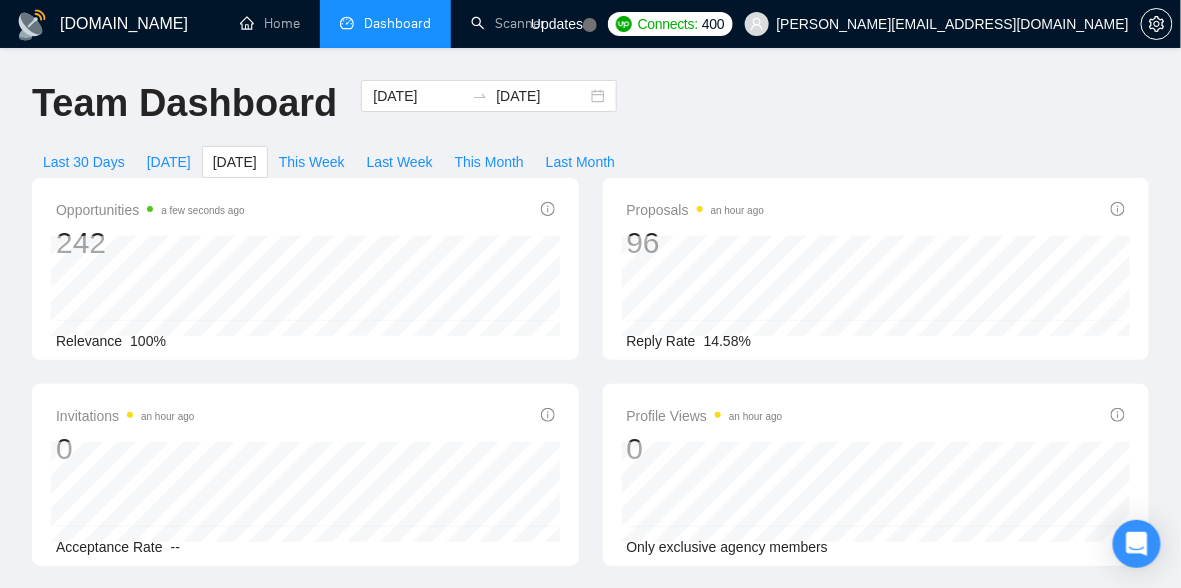 type on "2025-06-29" 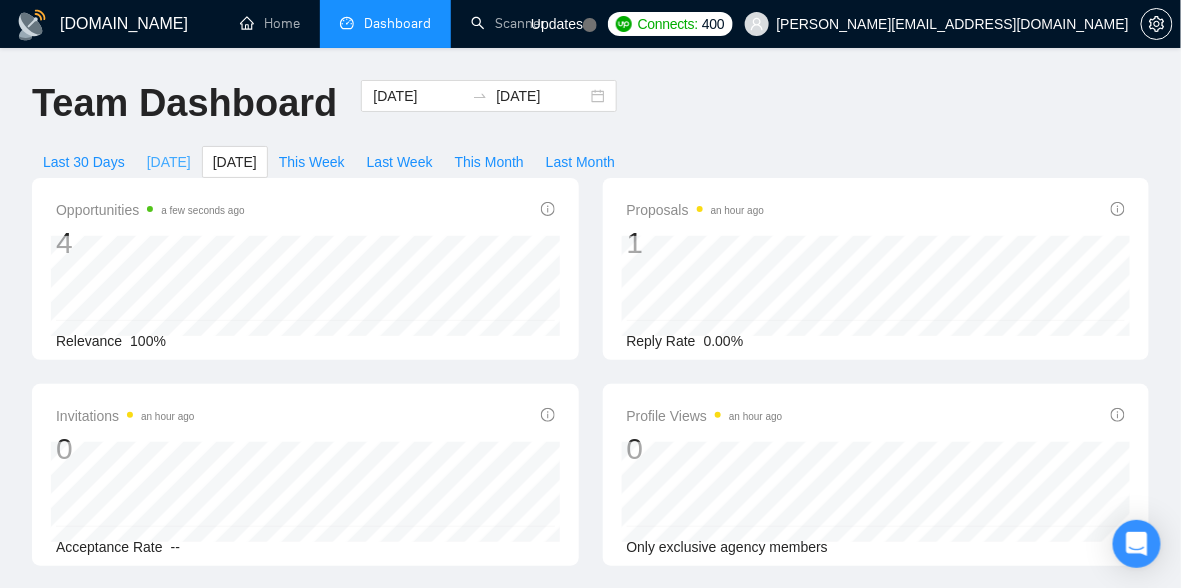 click on "Today" at bounding box center (169, 162) 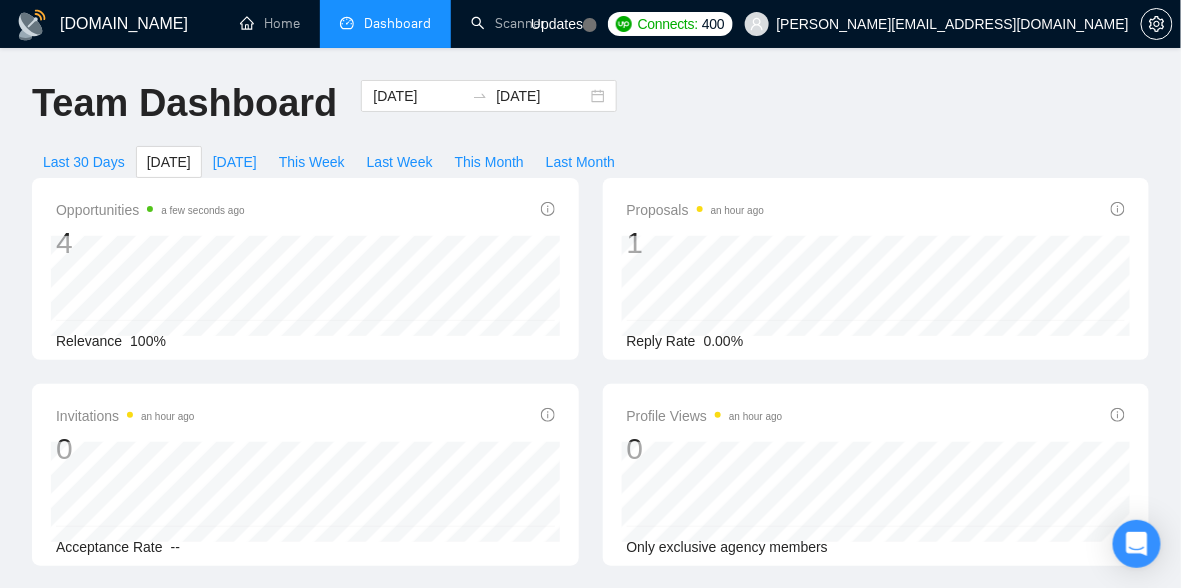 type on "2025-06-30" 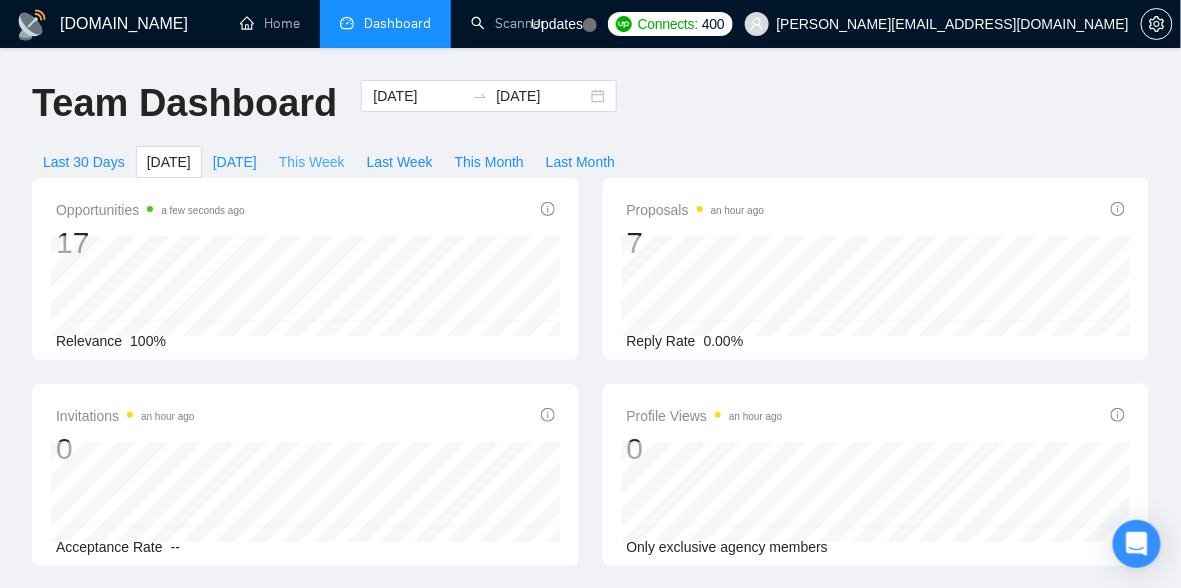 click on "This Week" at bounding box center (312, 162) 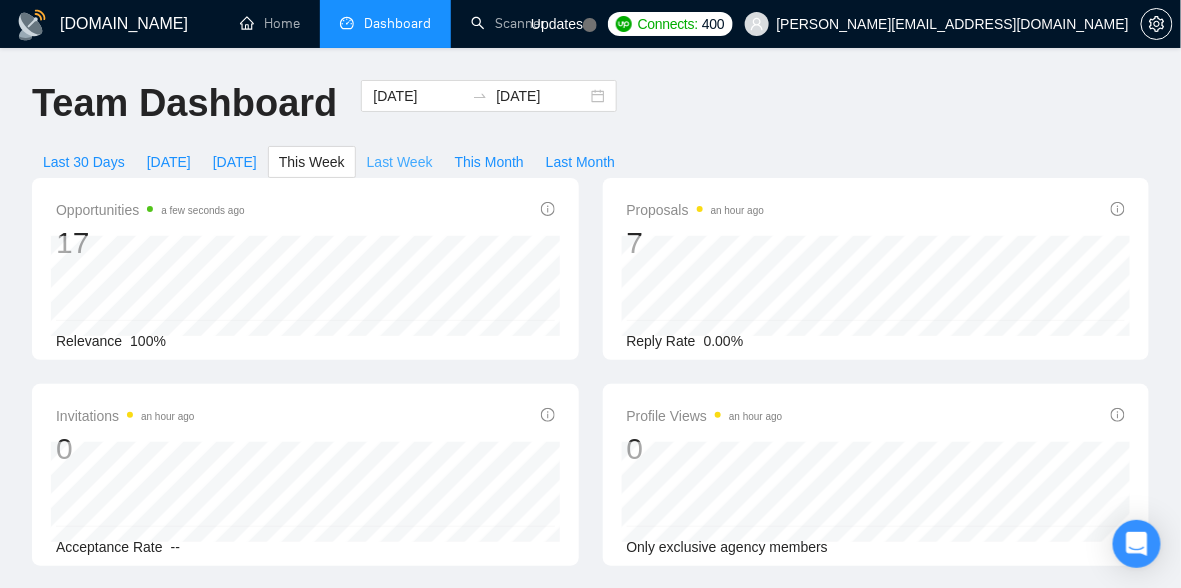click on "Last Week" at bounding box center (400, 162) 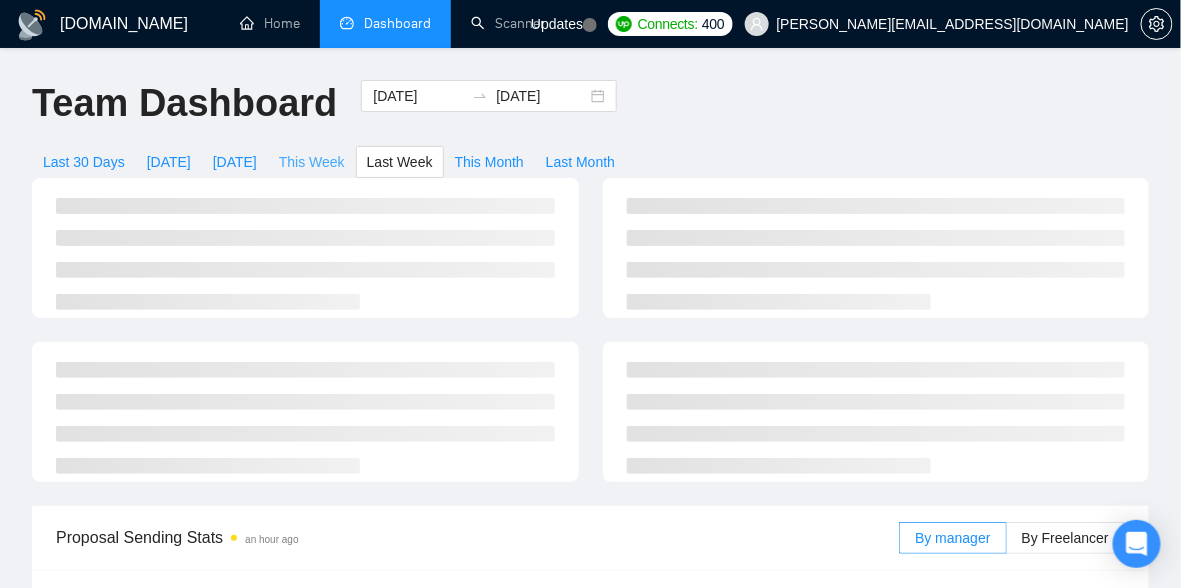 type on "2025-06-23" 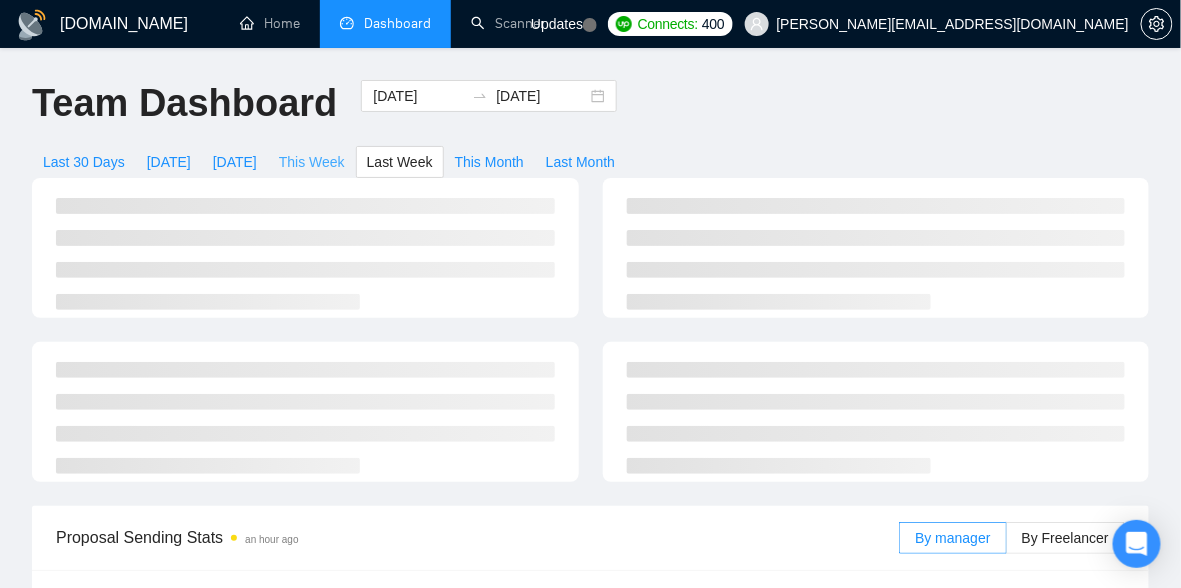 type on "2025-06-29" 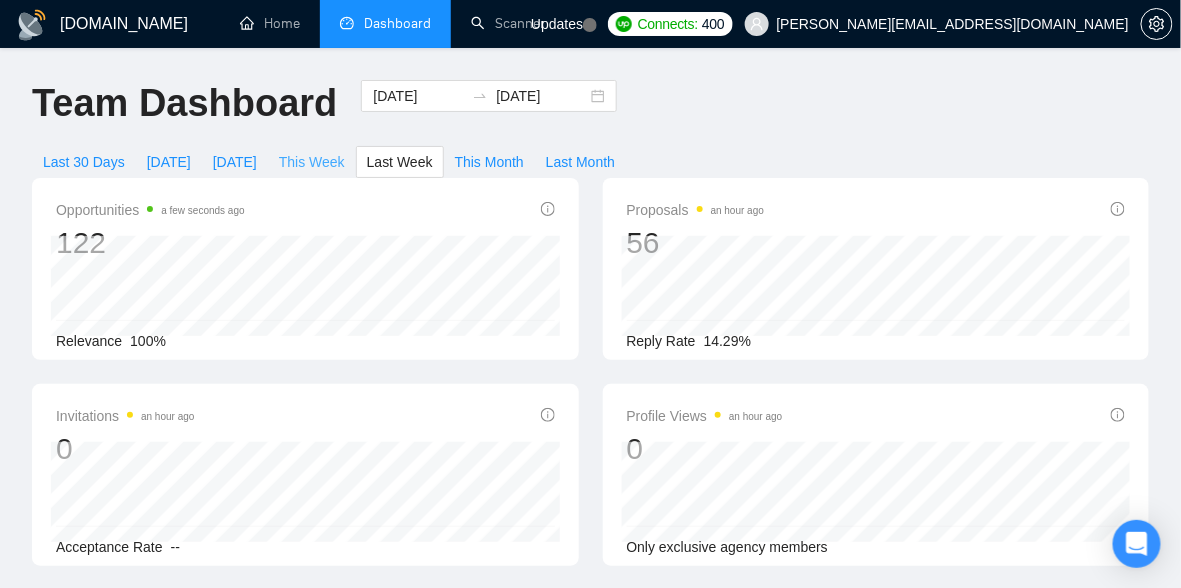 click on "This Week" at bounding box center [312, 162] 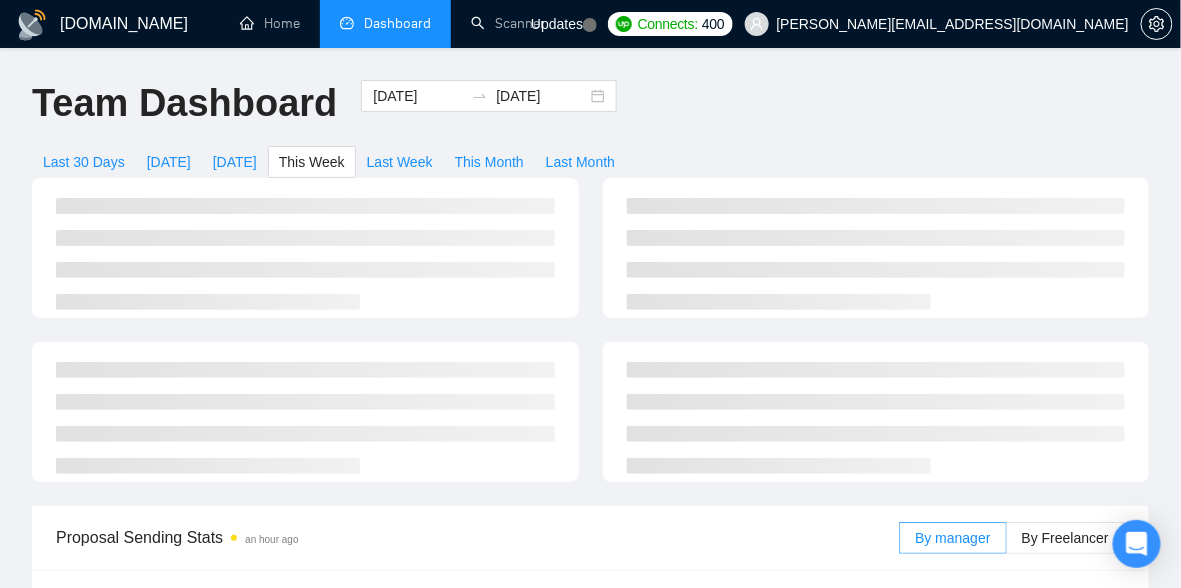 type on "2025-06-30" 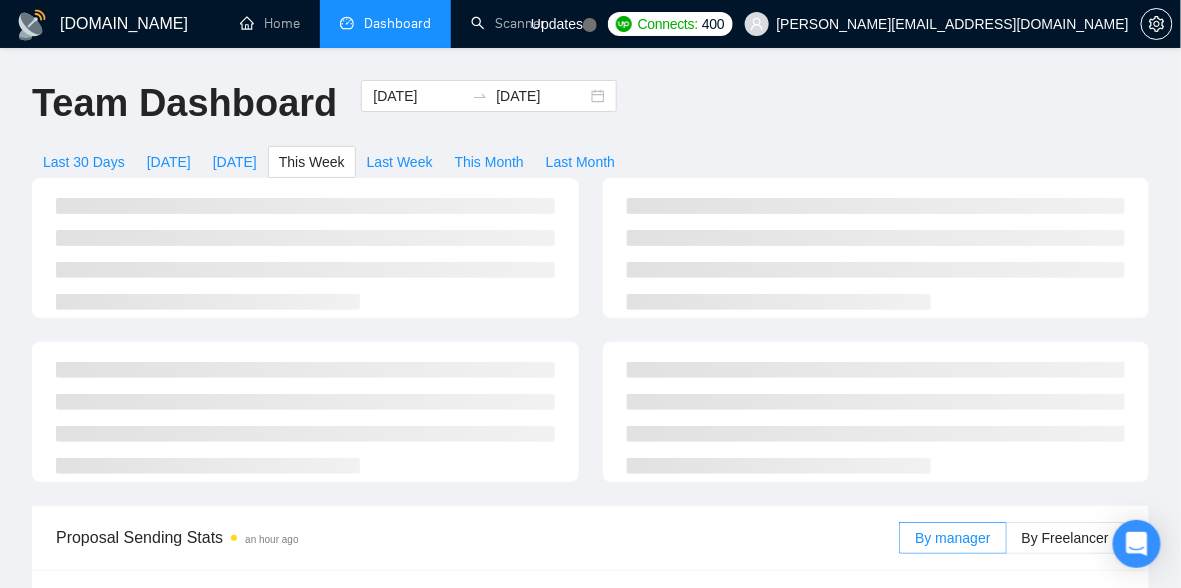 type on "2025-07-06" 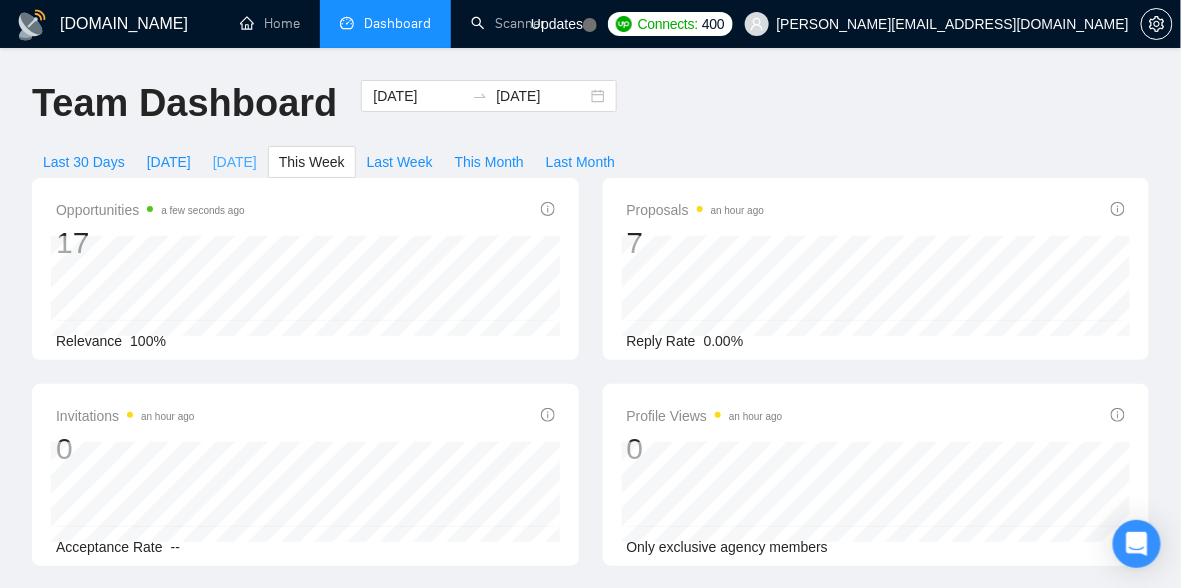 click on "Yesterday" at bounding box center (235, 162) 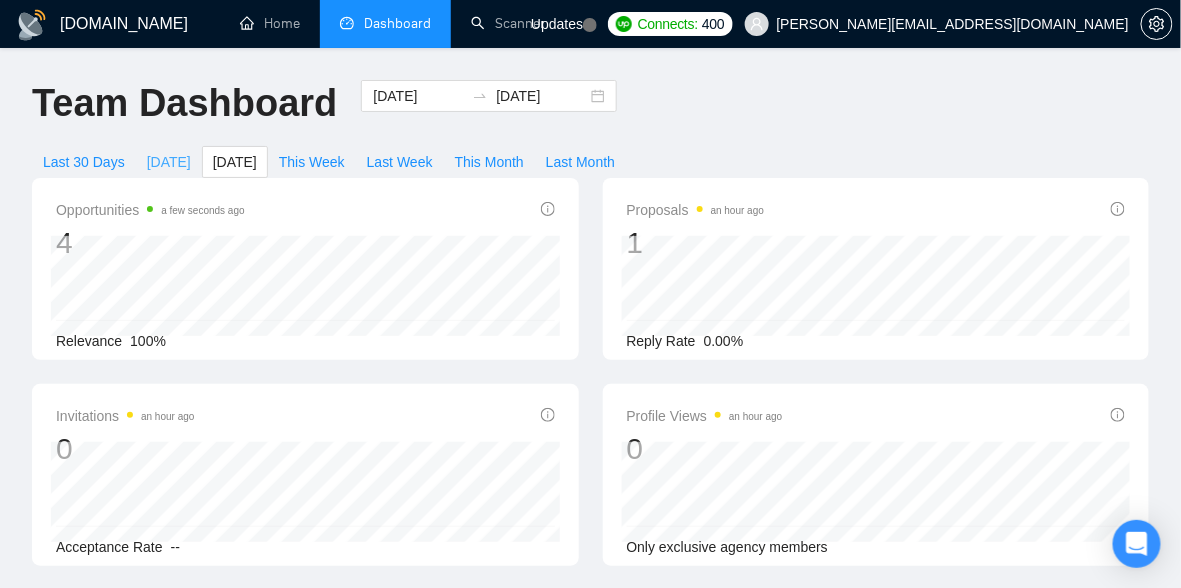 click on "Today" at bounding box center (169, 162) 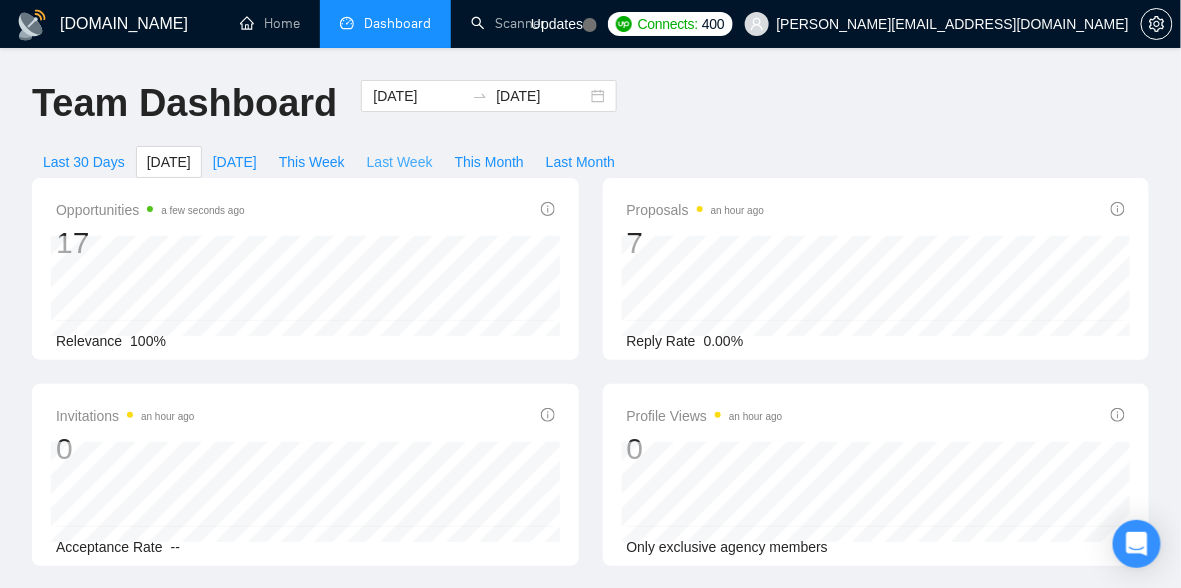 click on "Last Week" at bounding box center (400, 162) 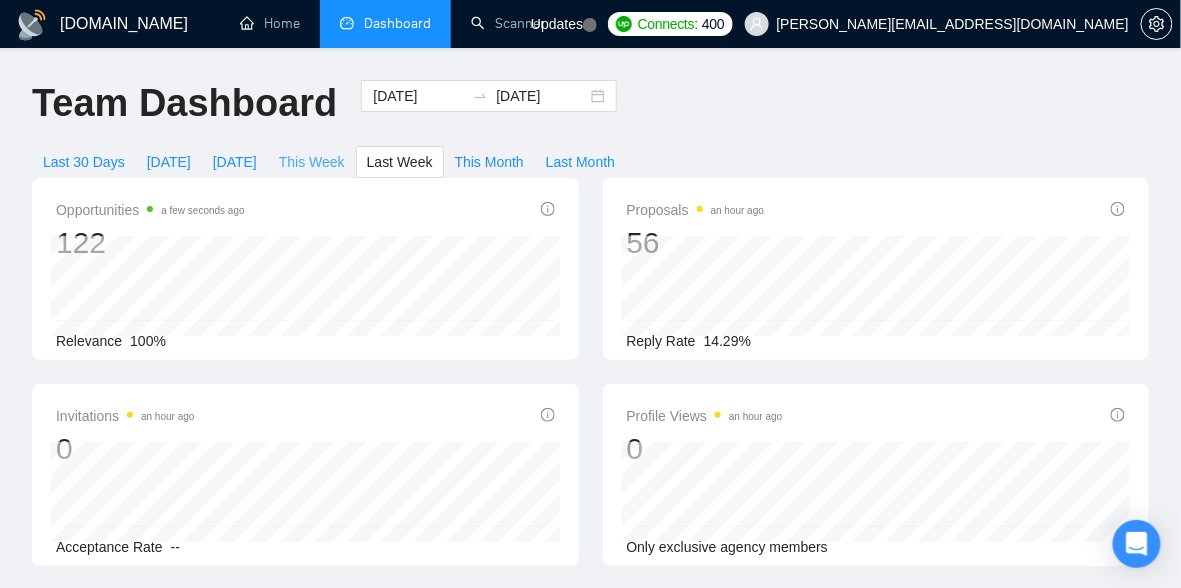 click on "This Week" at bounding box center [312, 162] 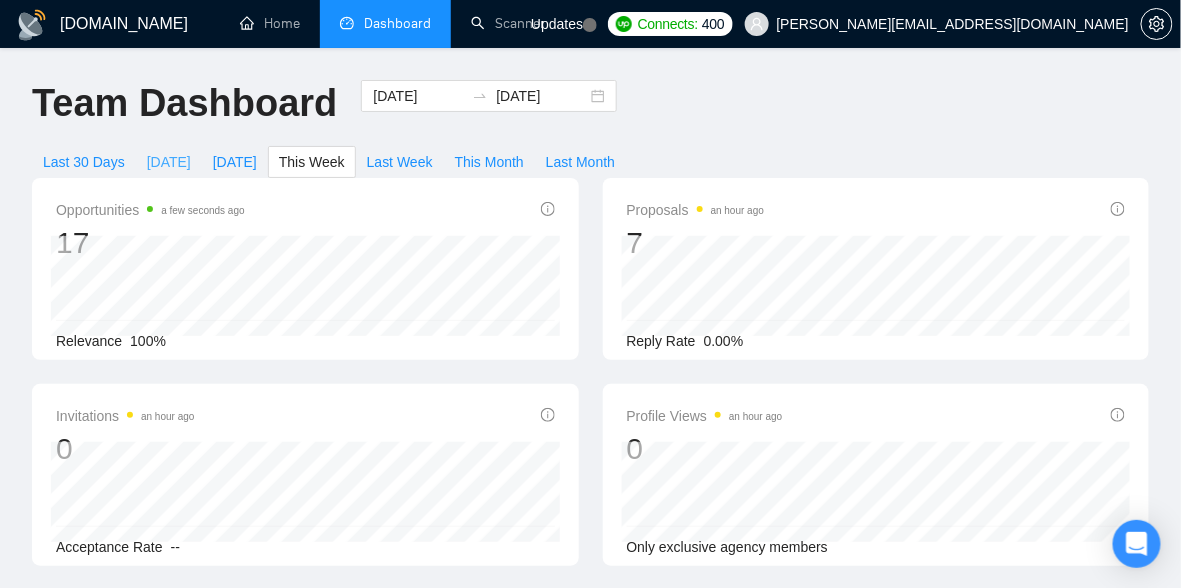 click on "Today" at bounding box center [169, 162] 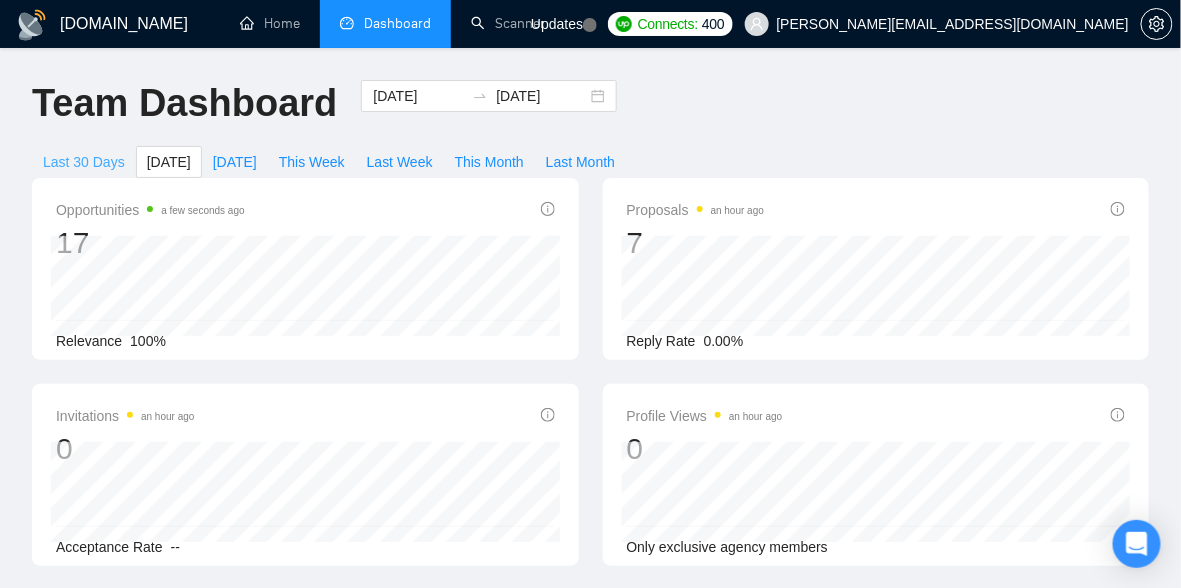 click on "Last 30 Days" at bounding box center (84, 162) 